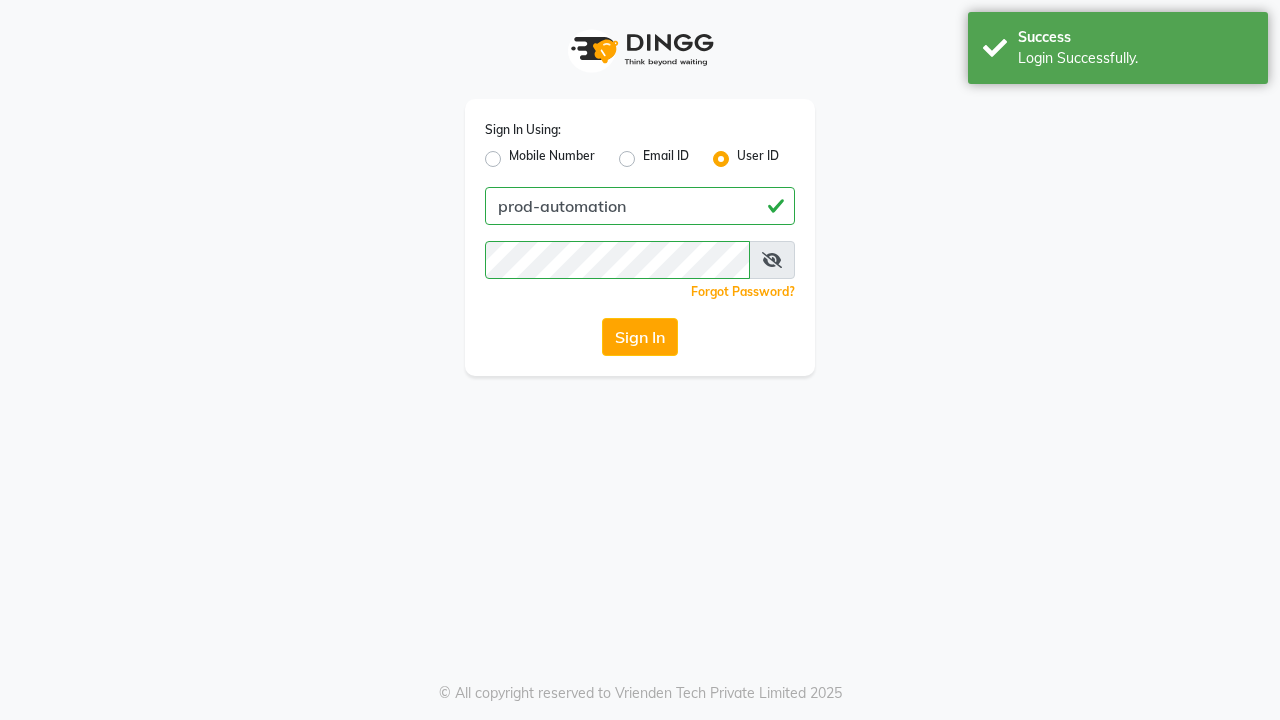 scroll, scrollTop: 0, scrollLeft: 0, axis: both 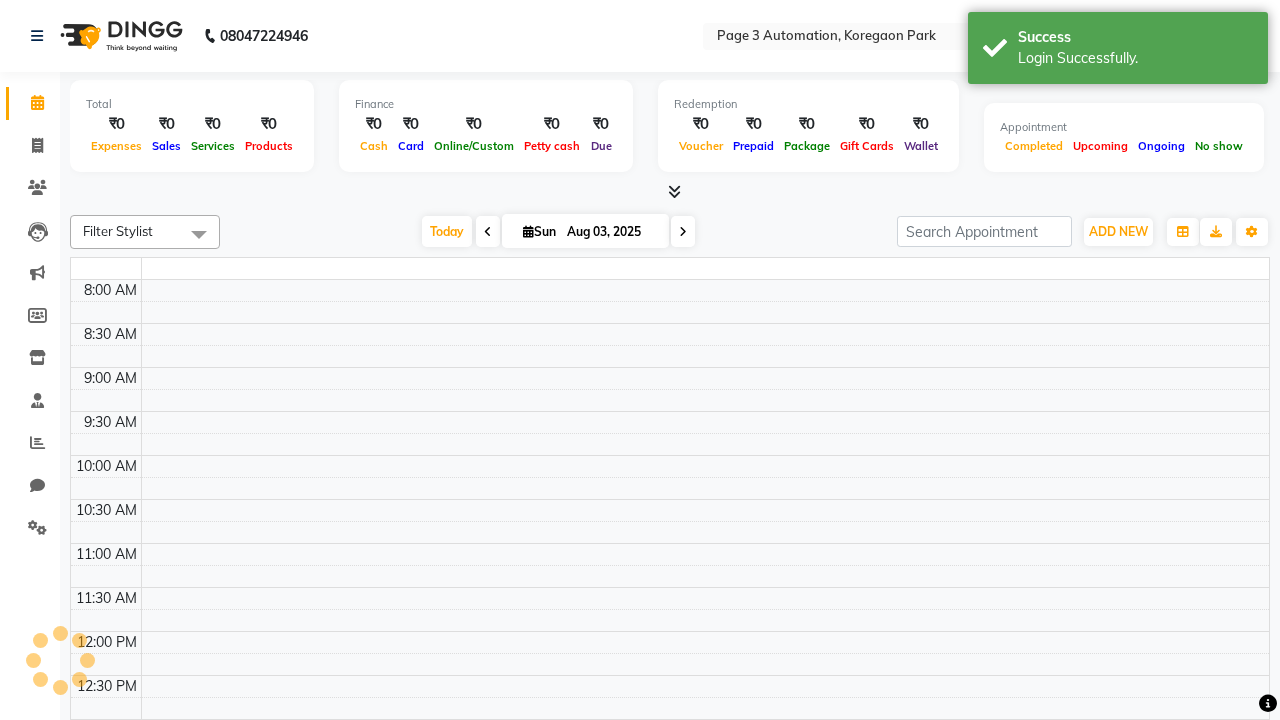 select on "en" 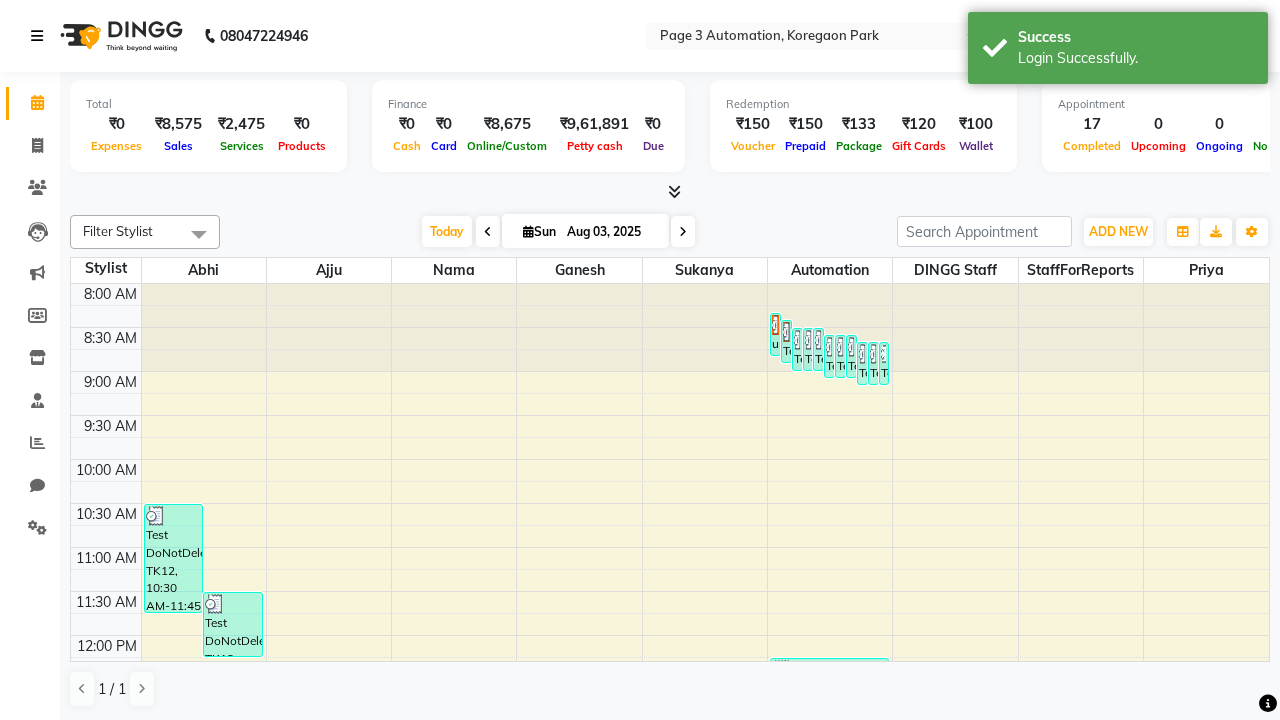 click at bounding box center (37, 36) 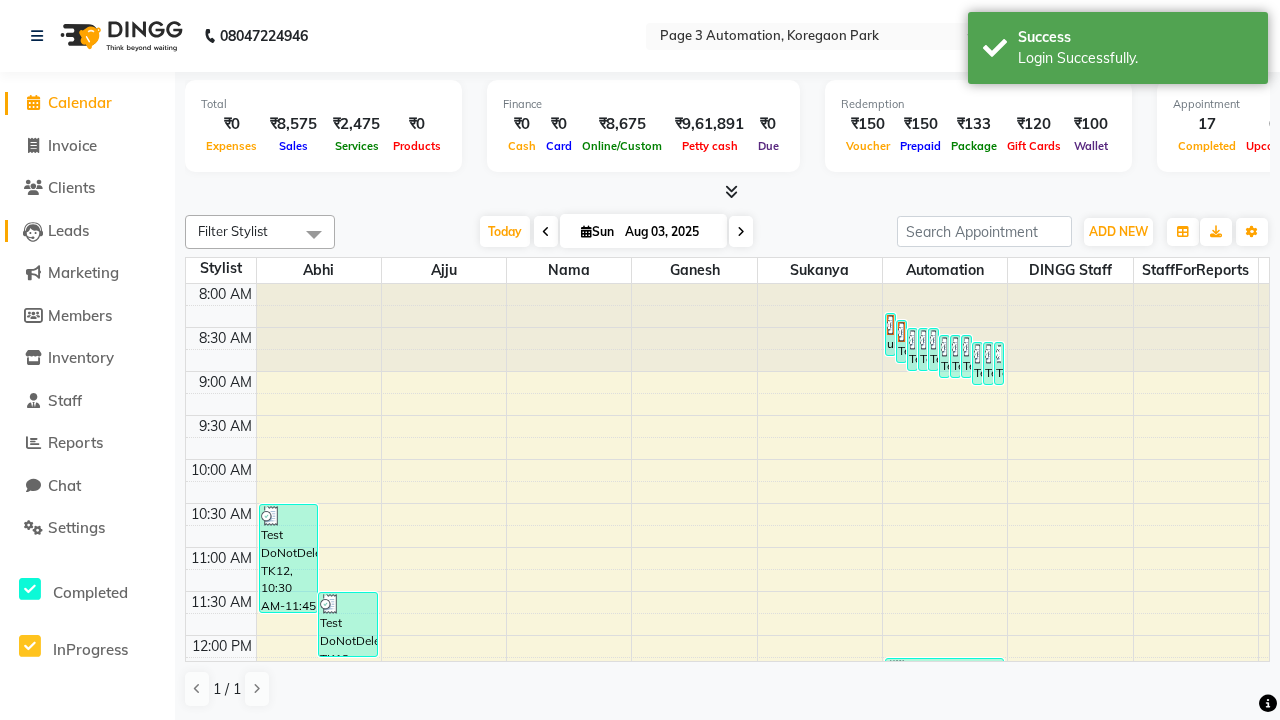 click on "Leads" 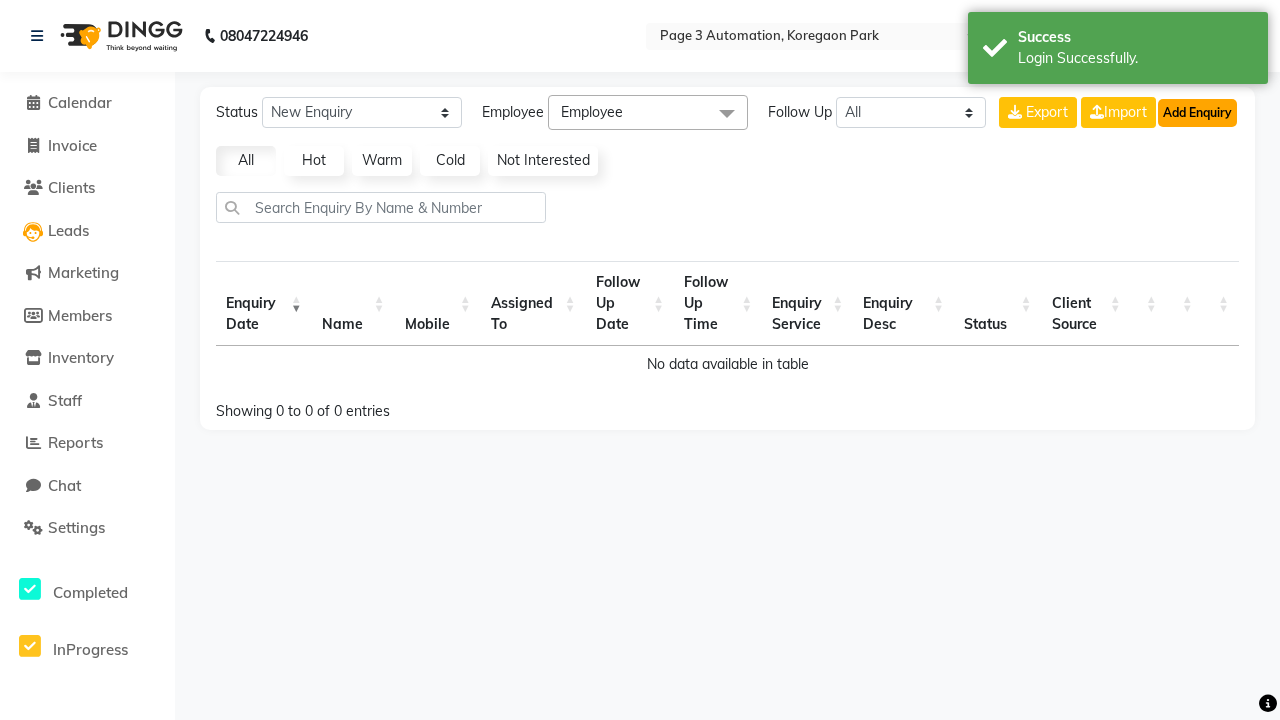 click on "Add Enquiry" 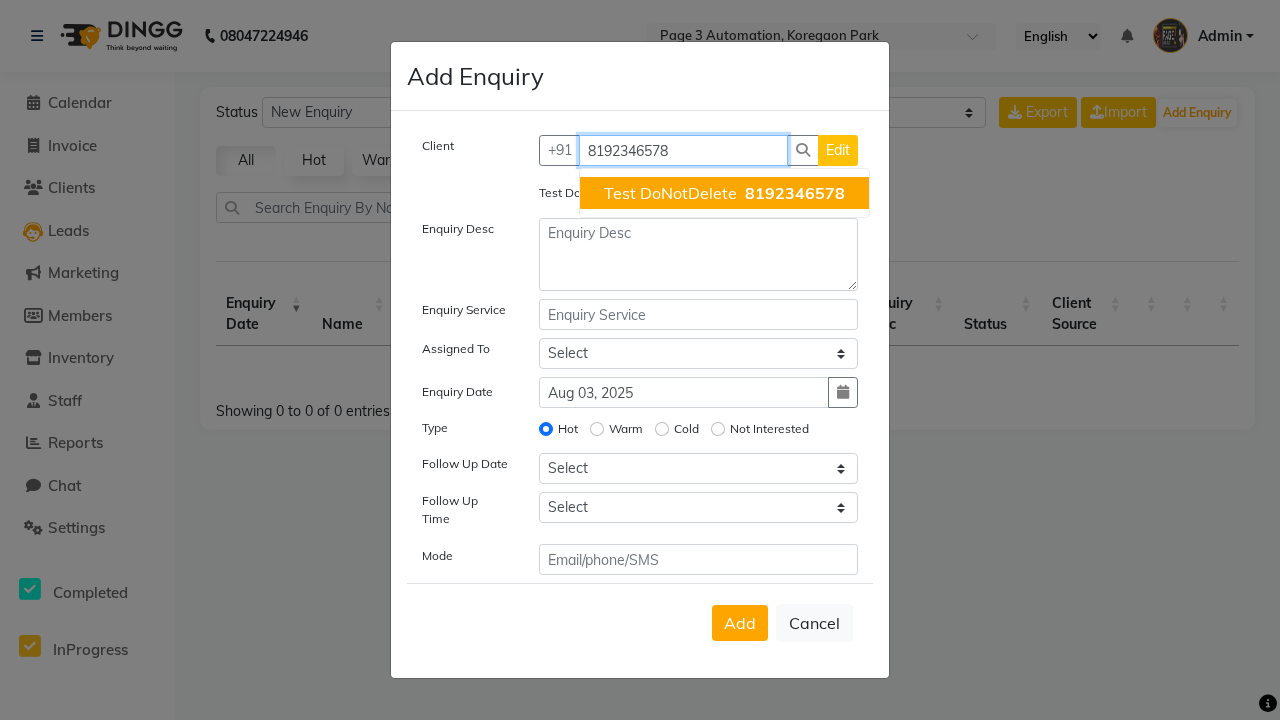 click on "Test DoNotDelete" at bounding box center (670, 193) 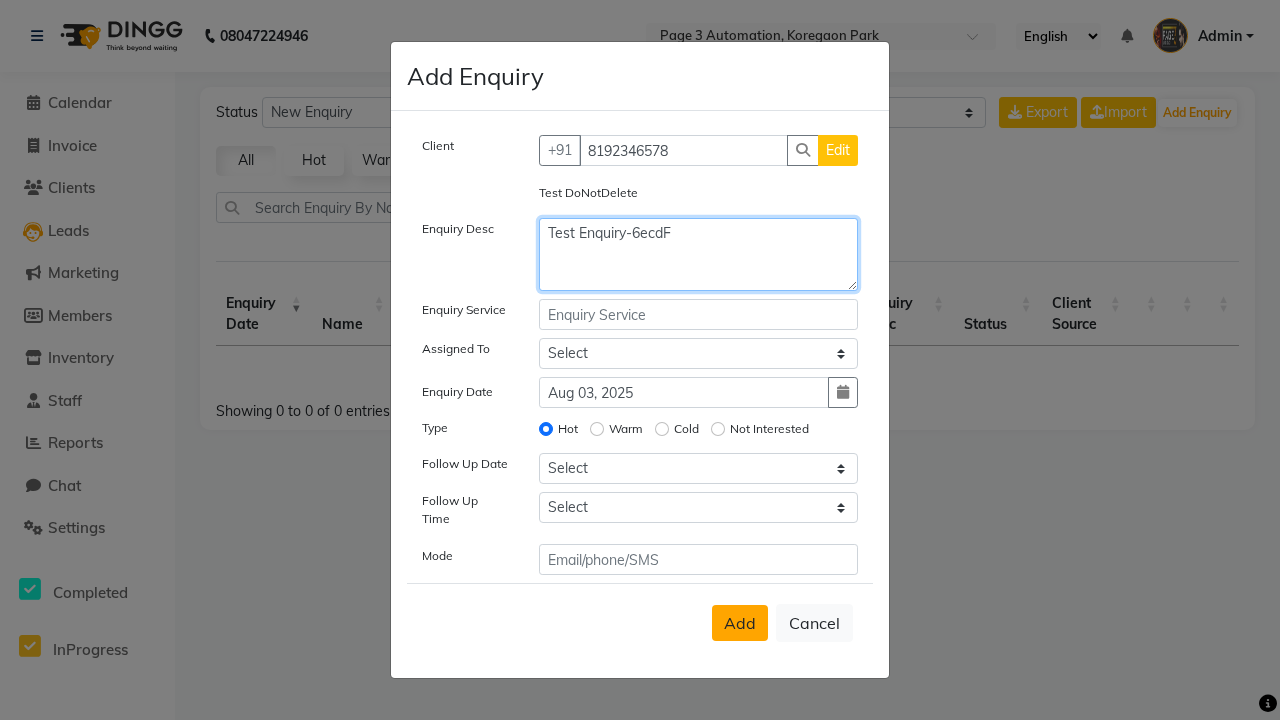 type on "Test Enquiry-6ecdF" 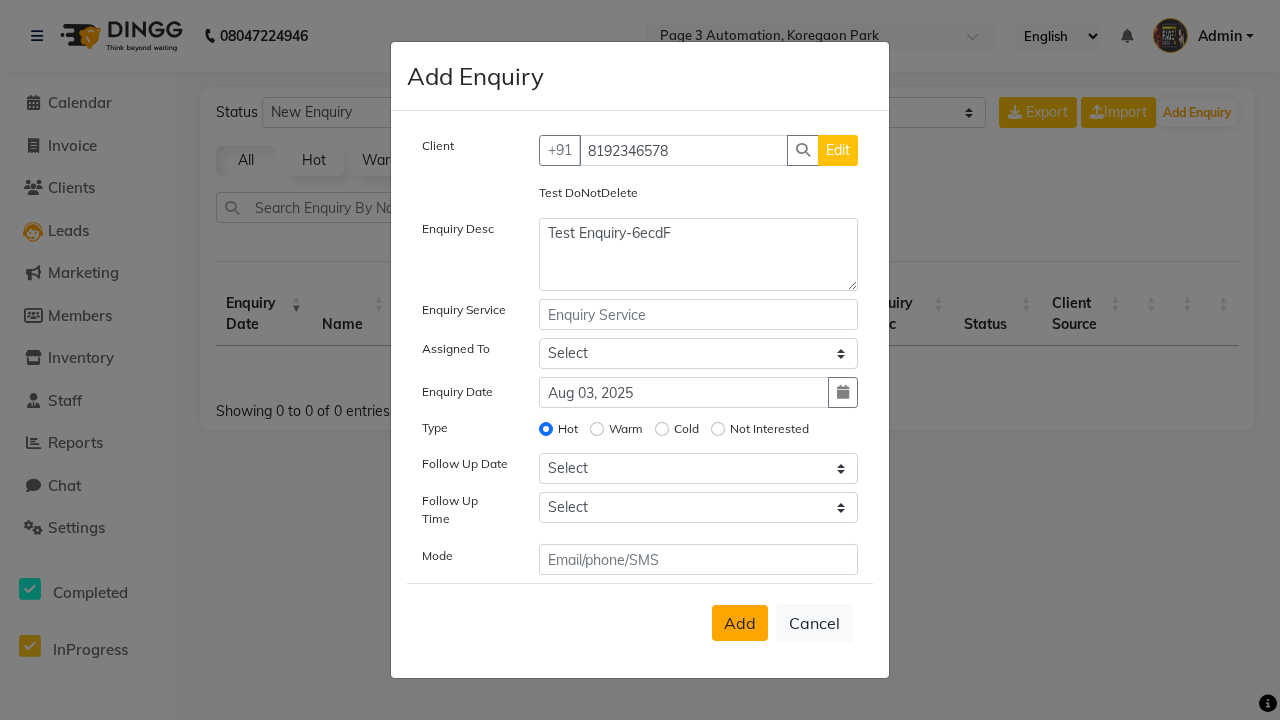 click on "Add" at bounding box center (740, 623) 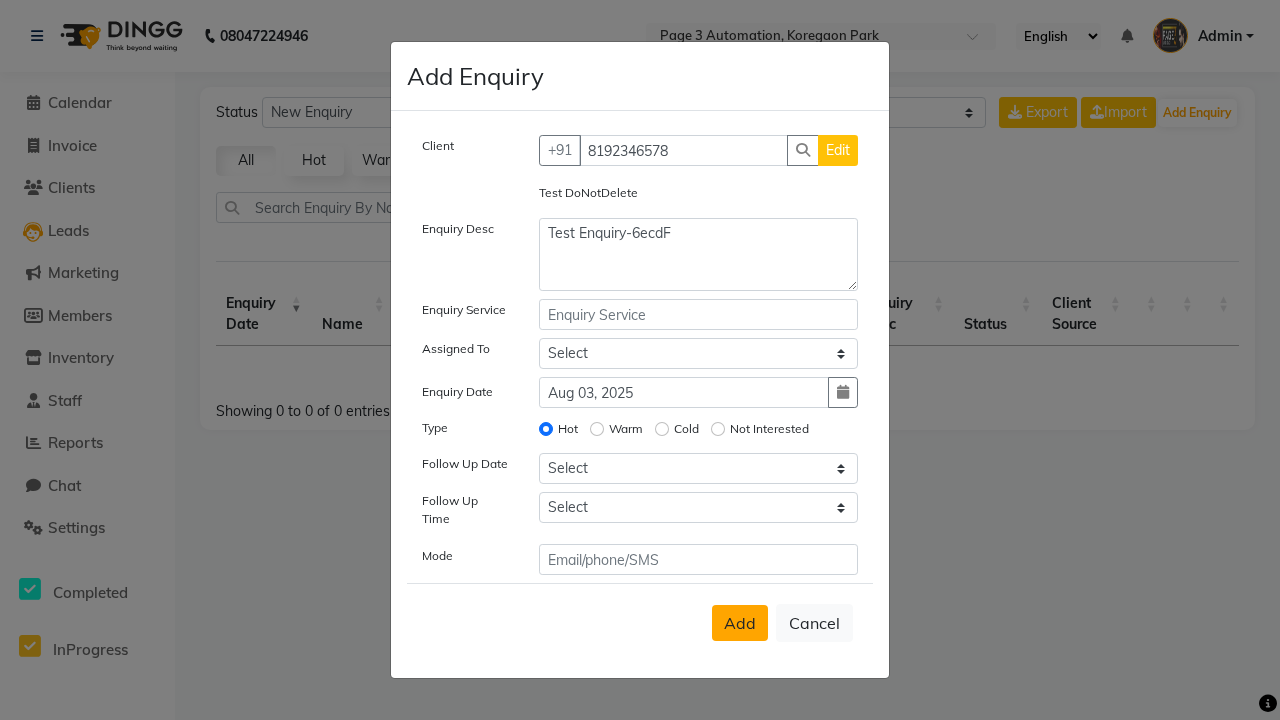type 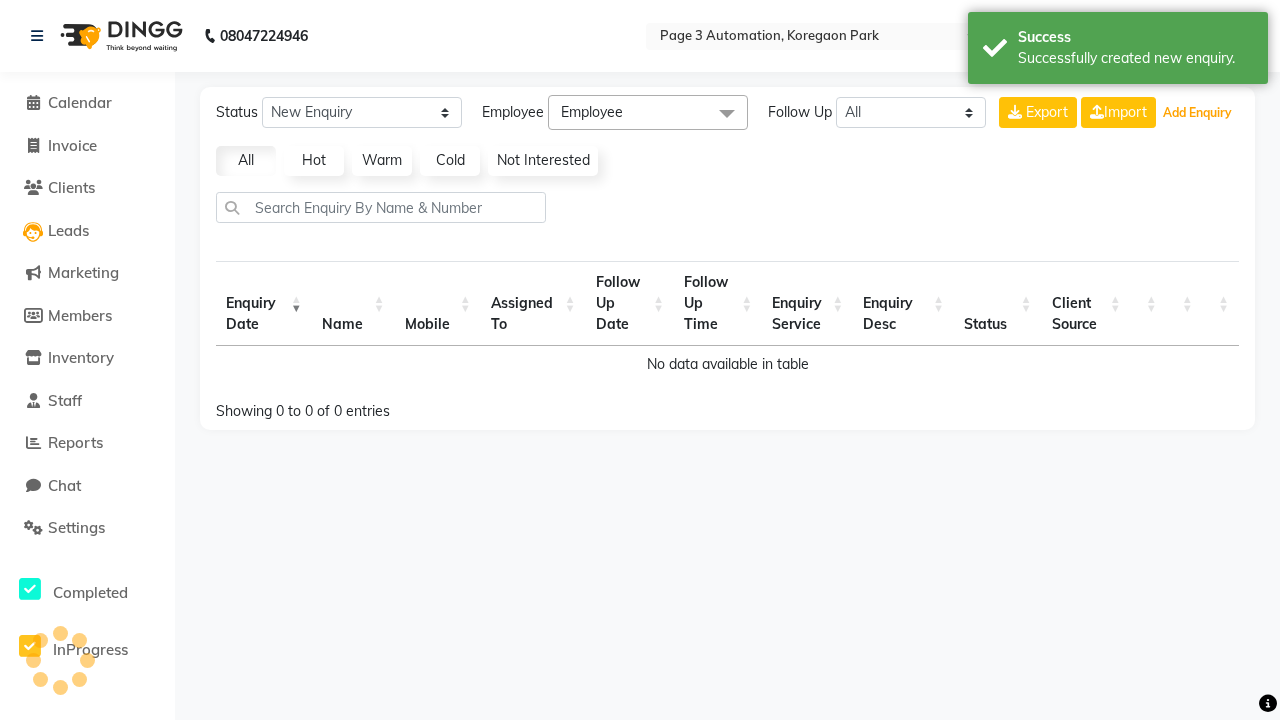 select on "10" 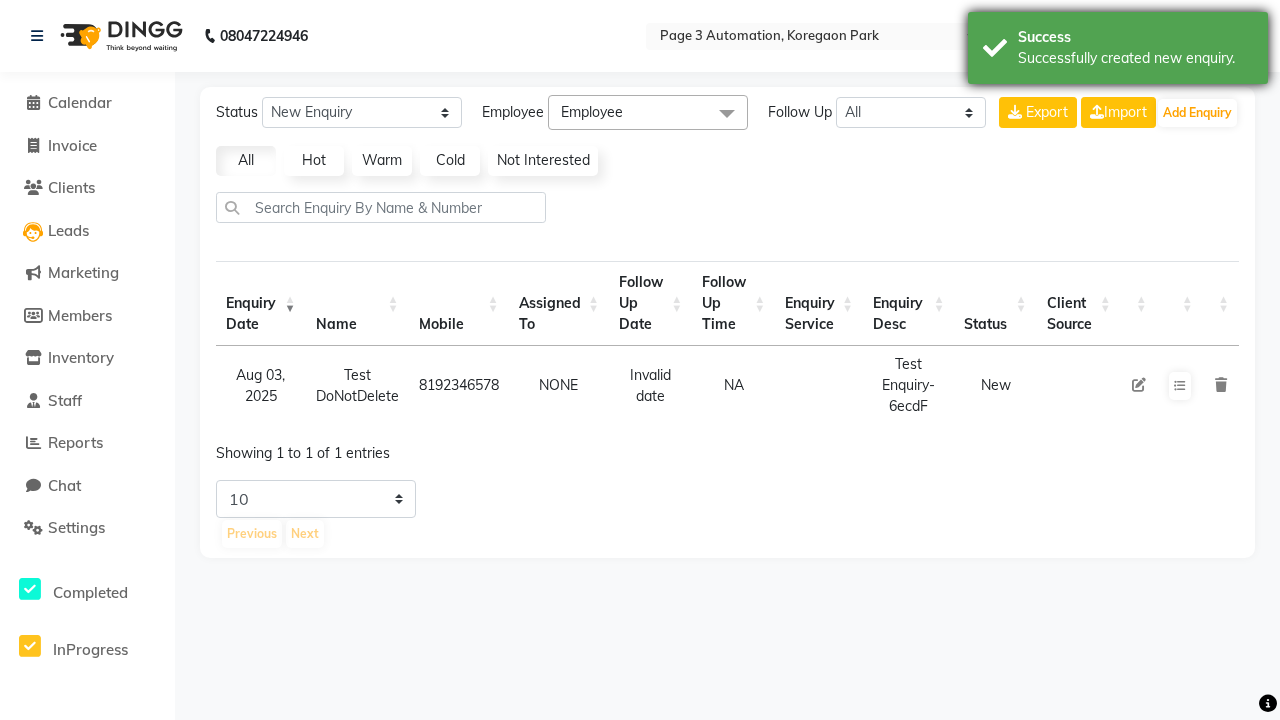 click on "Successfully created new enquiry." at bounding box center [1135, 58] 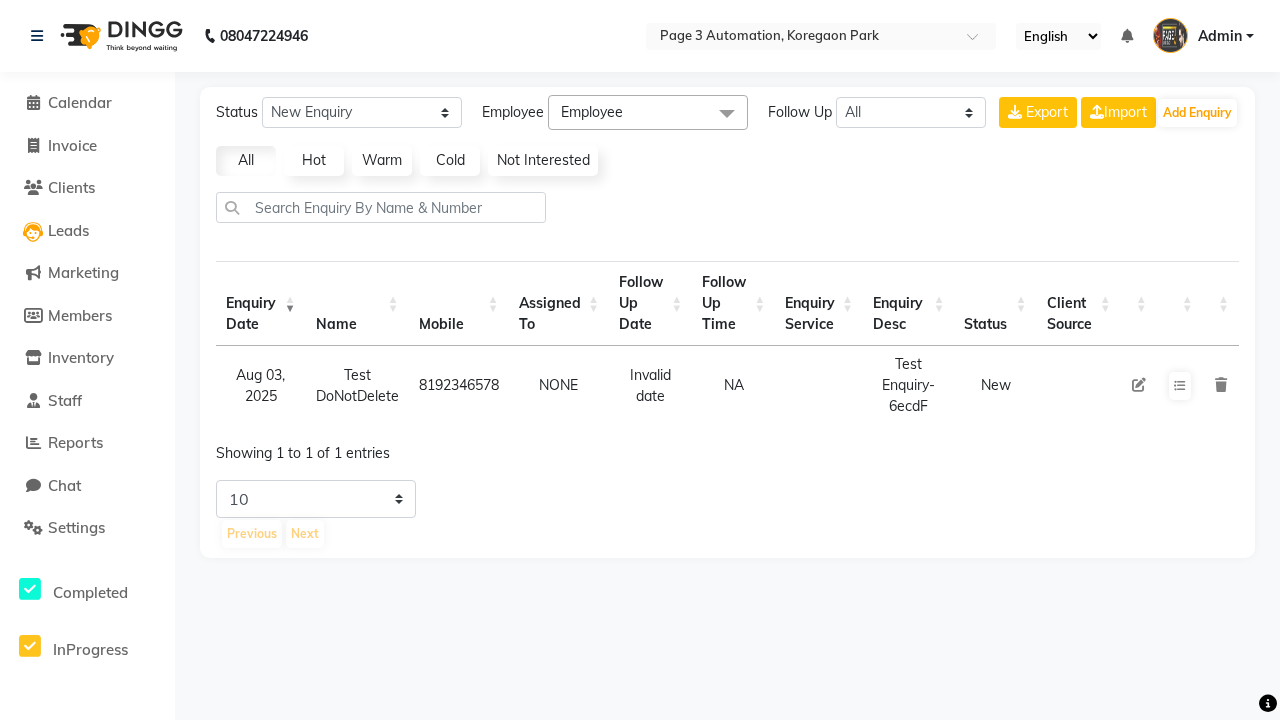 click at bounding box center [1139, 385] 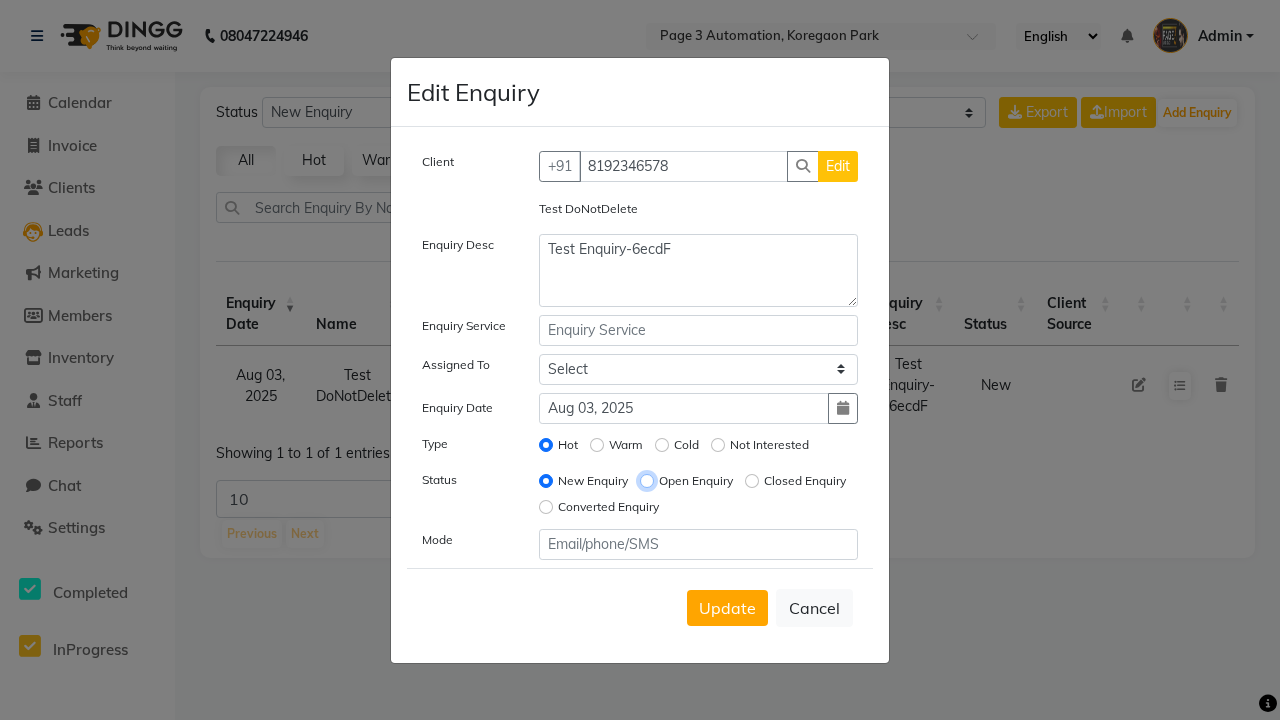 click on "Open Enquiry" at bounding box center (647, 481) 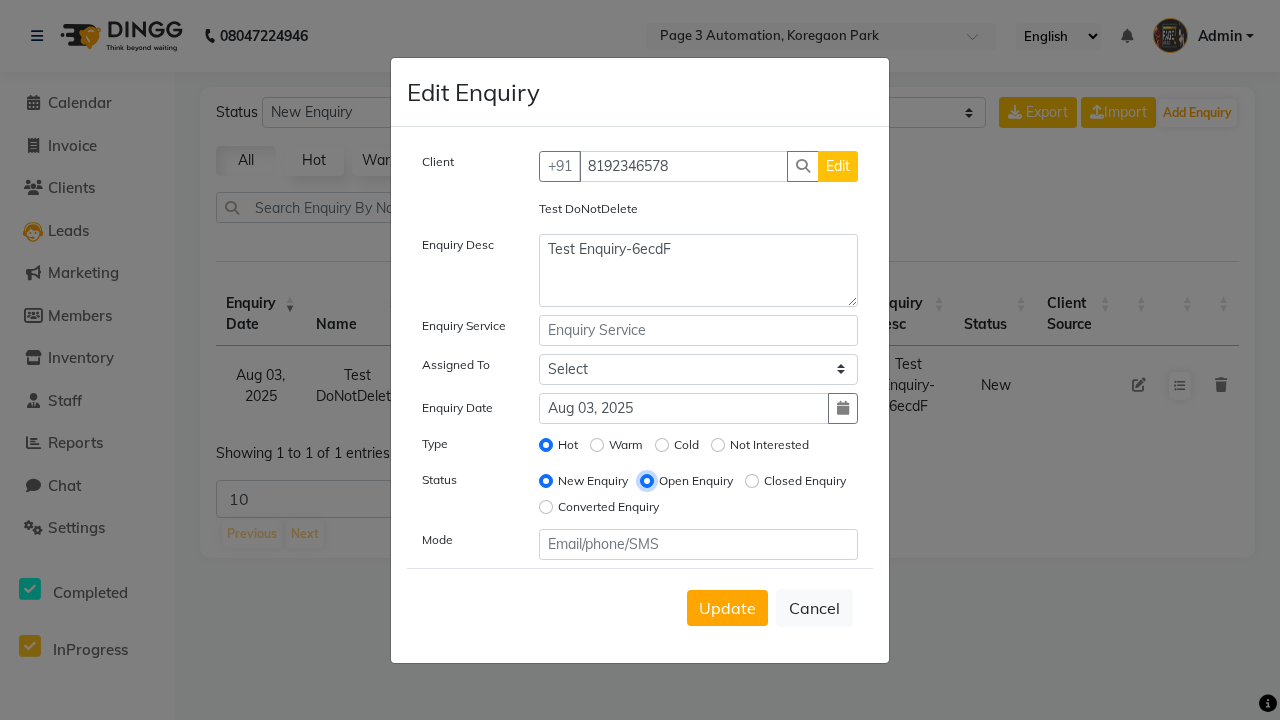 radio on "false" 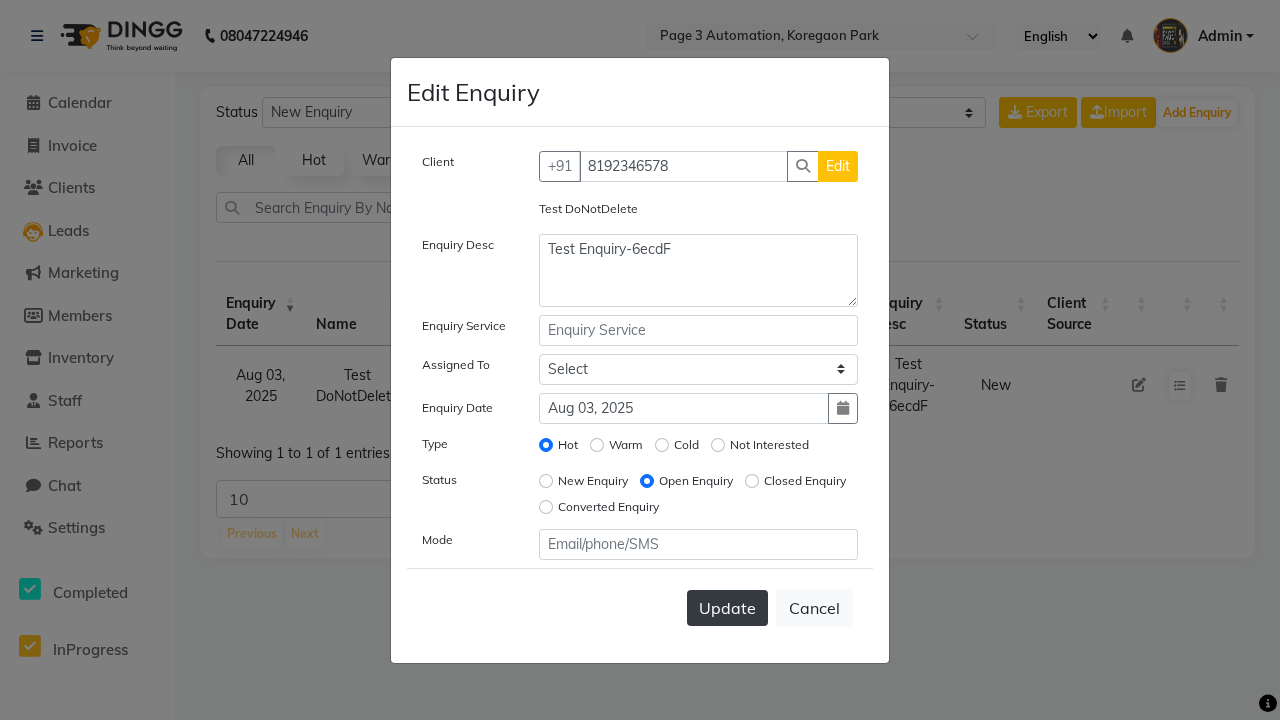 click on "Update" at bounding box center (727, 608) 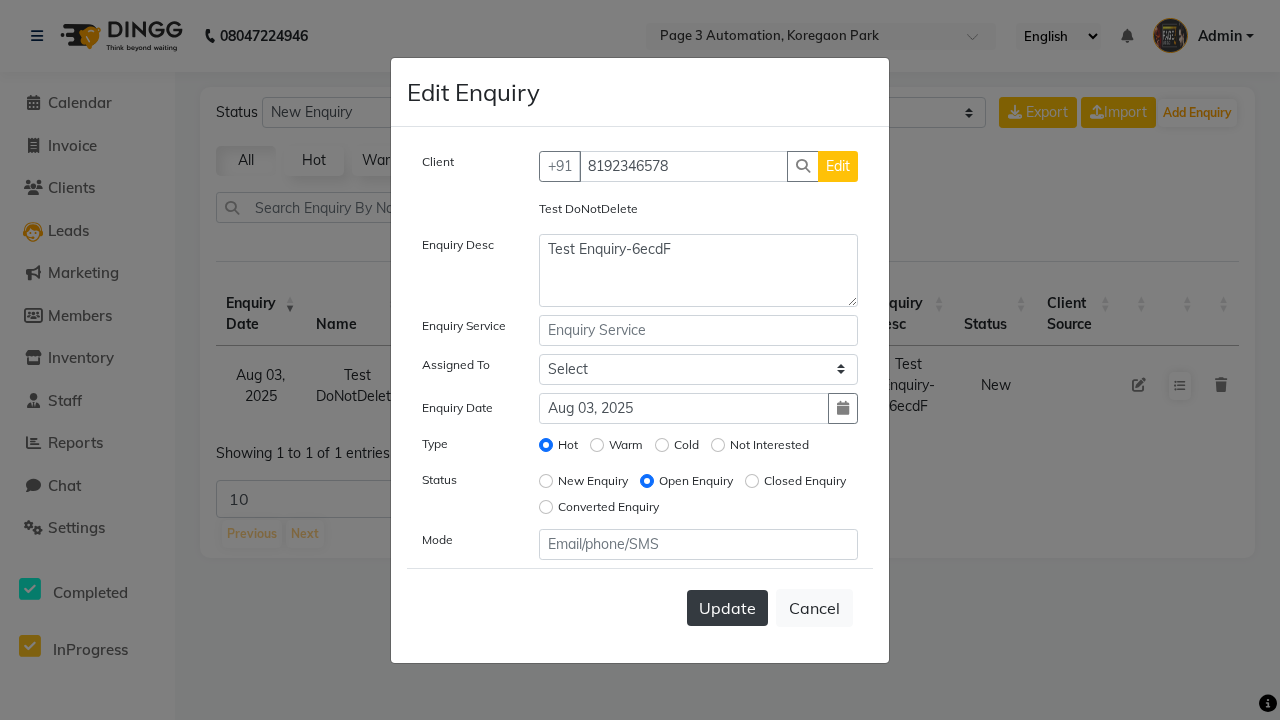 type 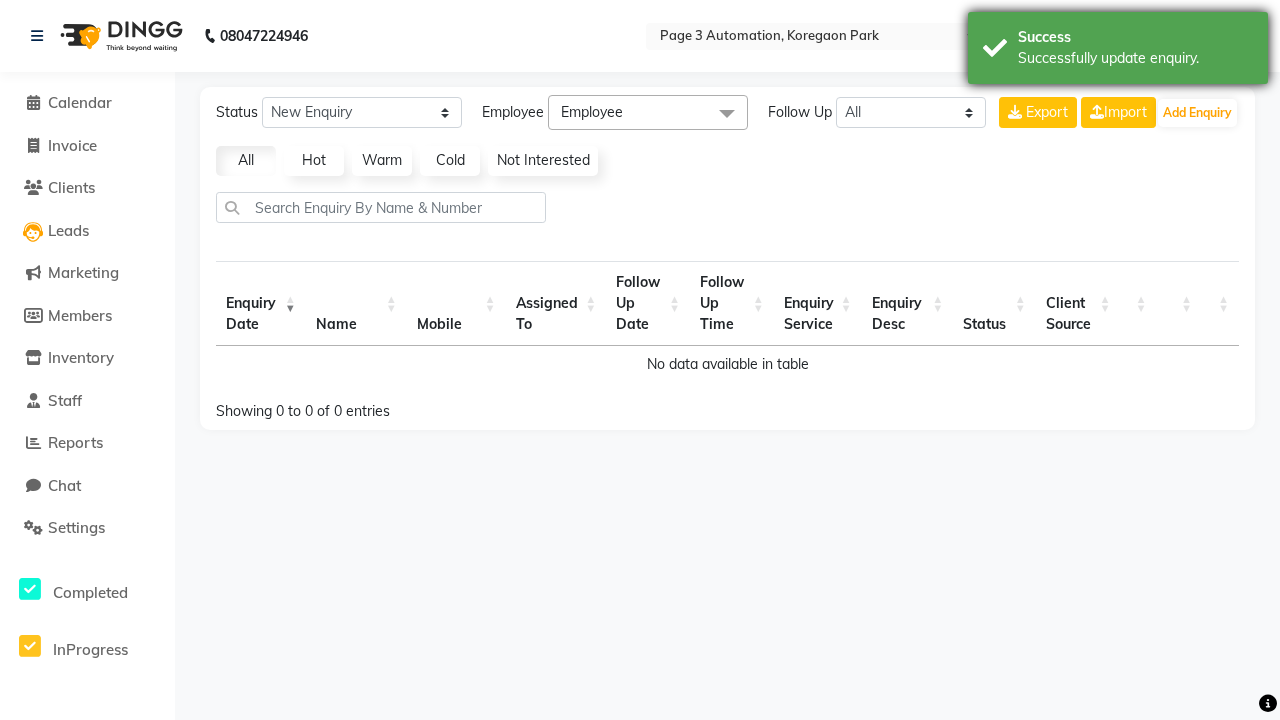 click on "Successfully update enquiry." at bounding box center (1135, 58) 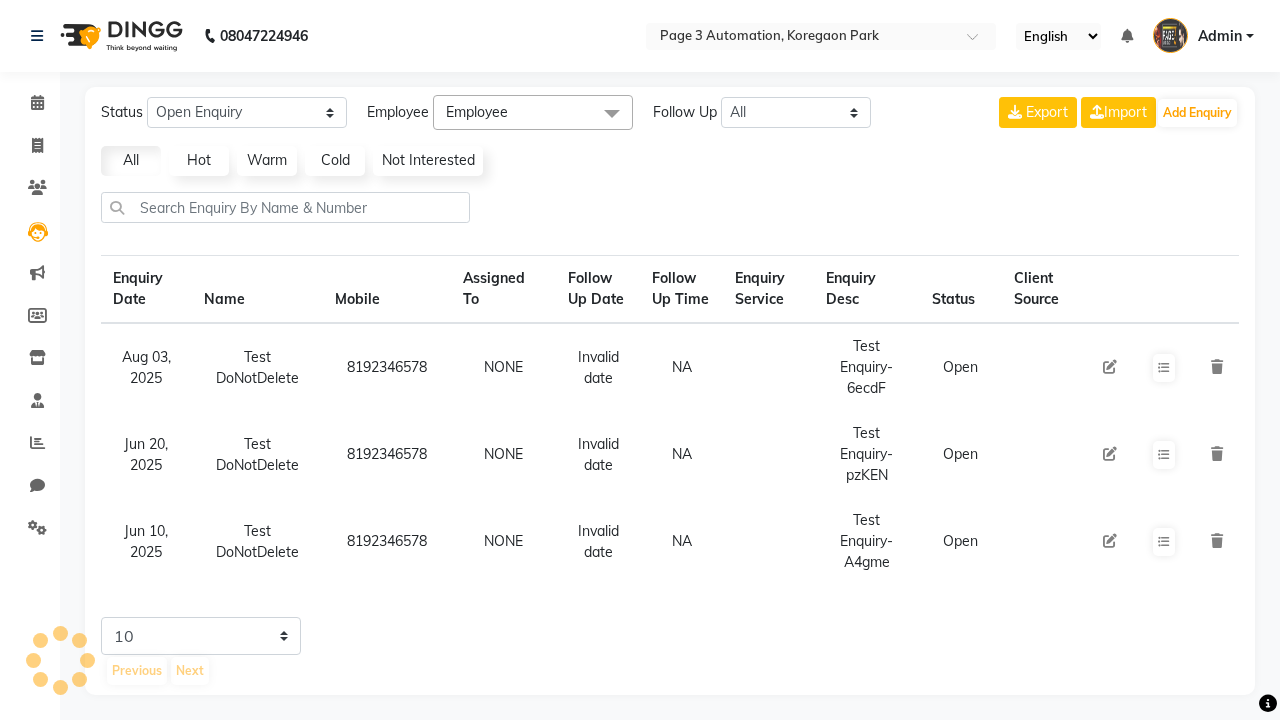 select on "Open" 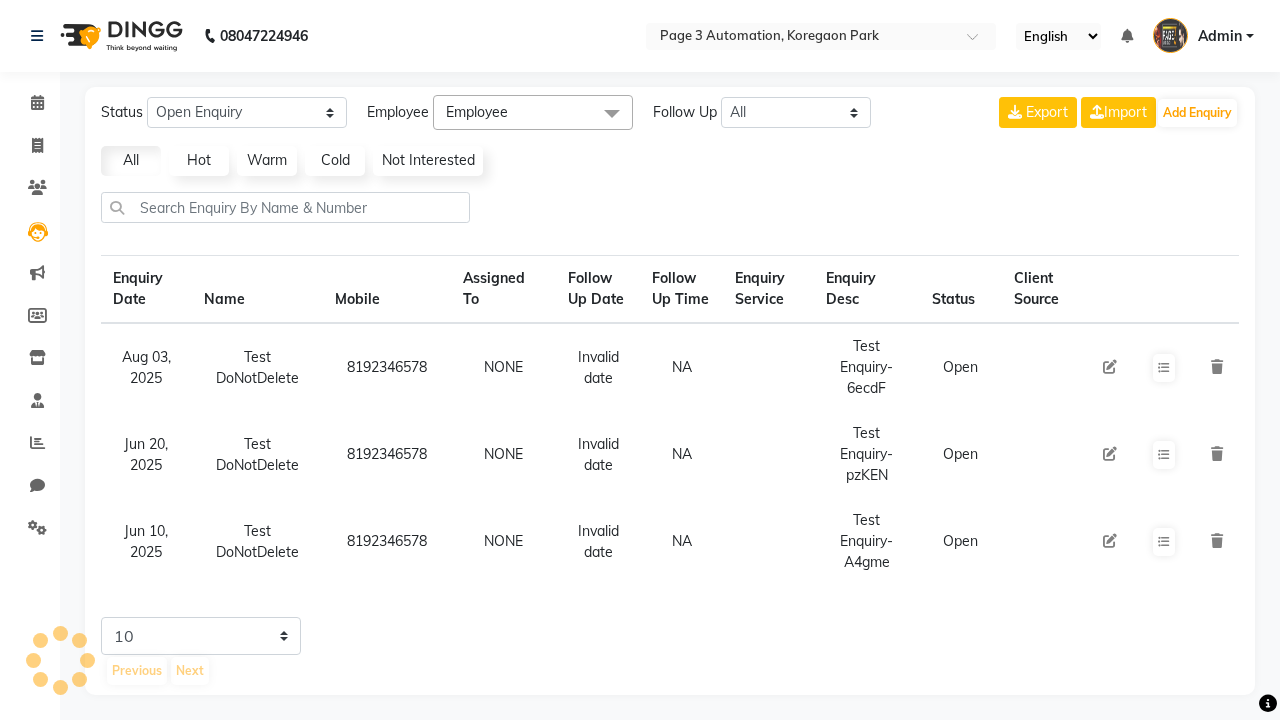 click at bounding box center (1217, 367) 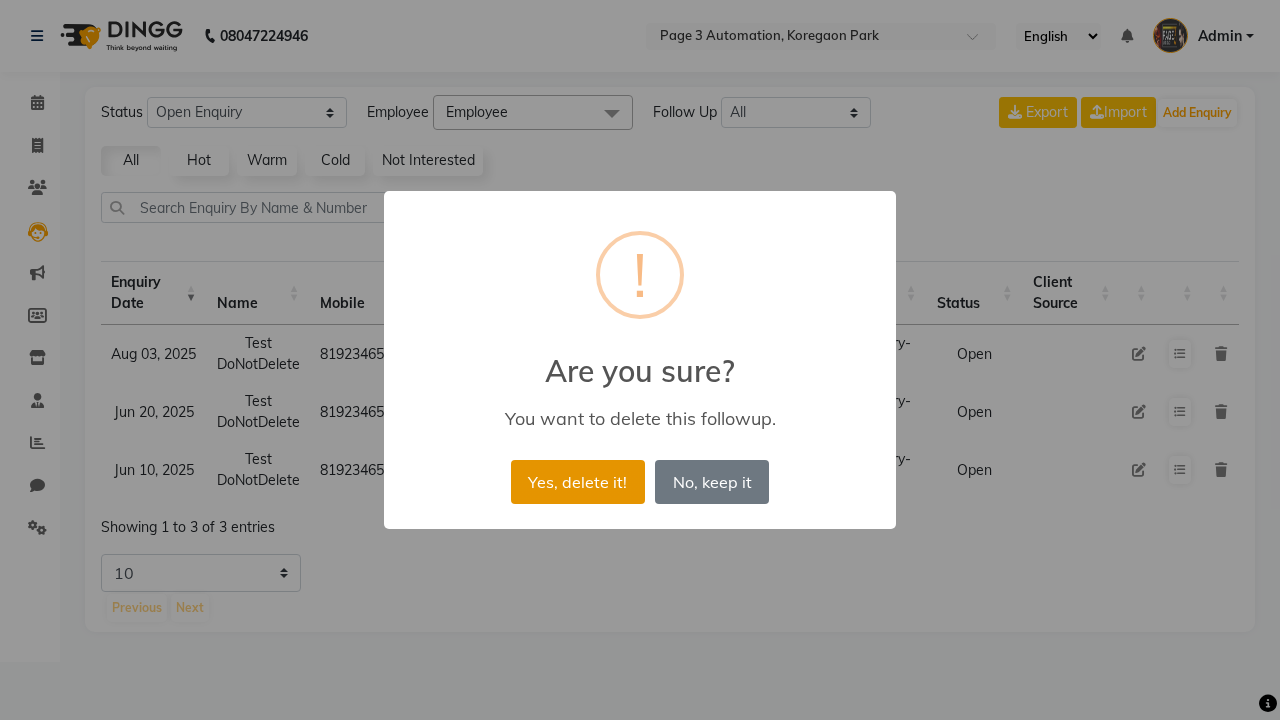click on "Yes, delete it!" at bounding box center [578, 482] 